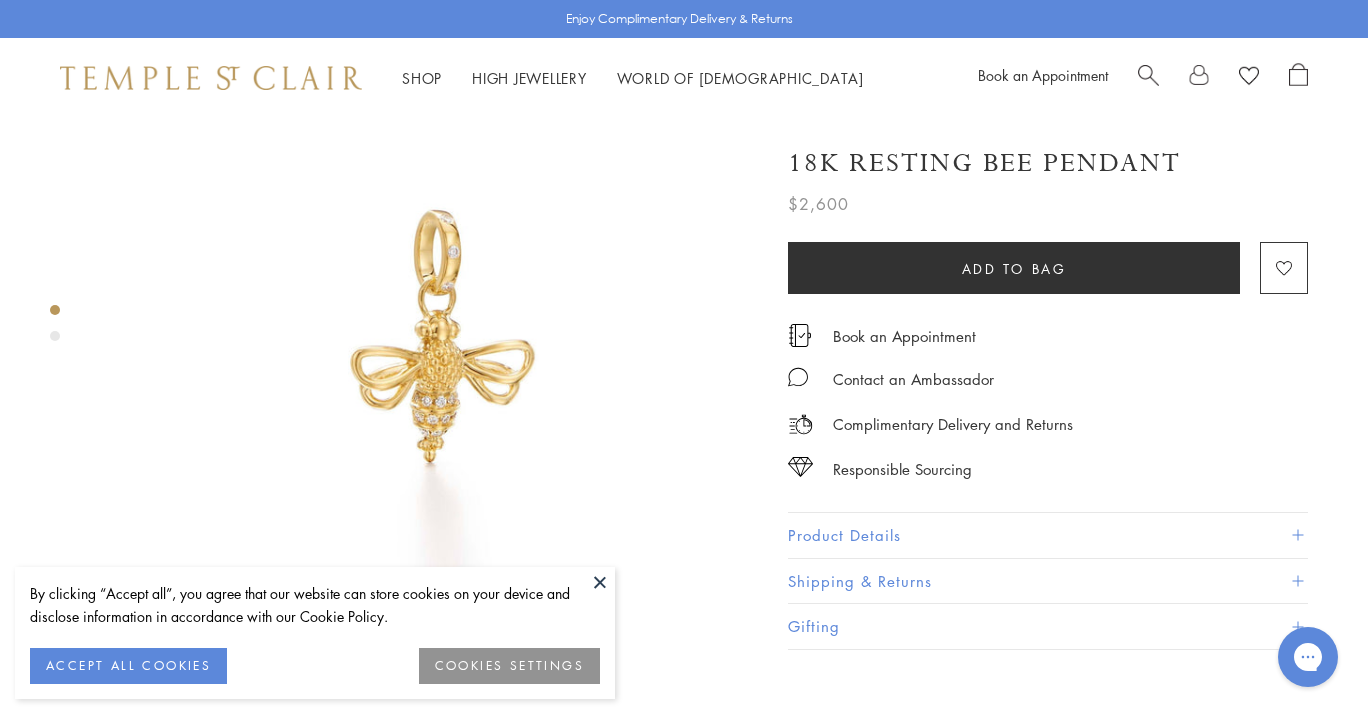 scroll, scrollTop: 110, scrollLeft: 0, axis: vertical 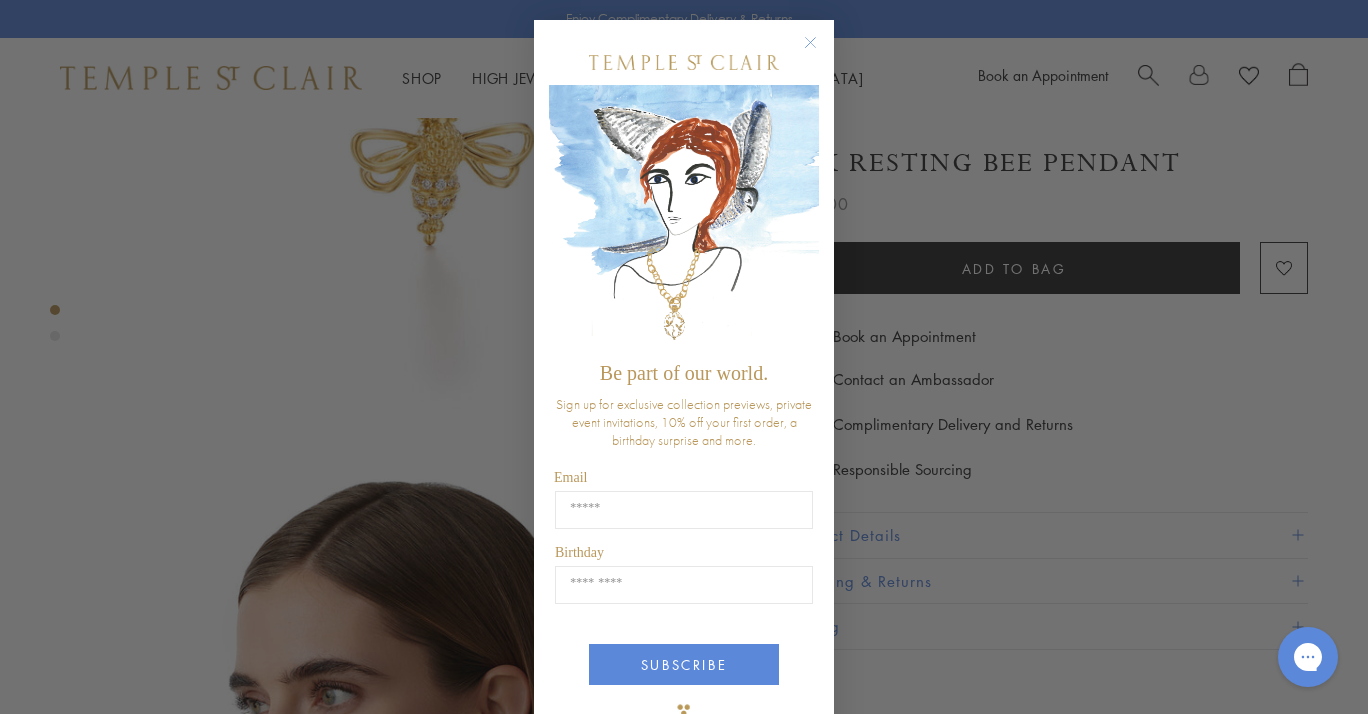 click 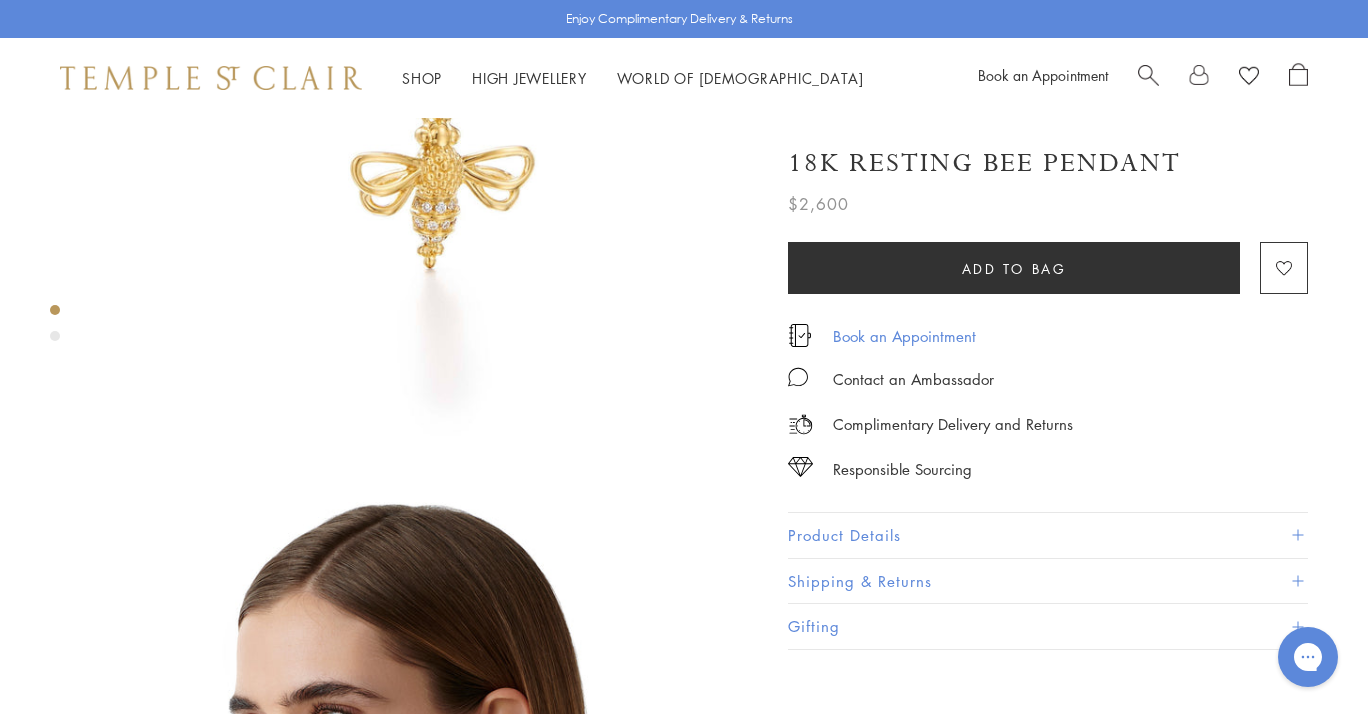 scroll, scrollTop: 298, scrollLeft: 0, axis: vertical 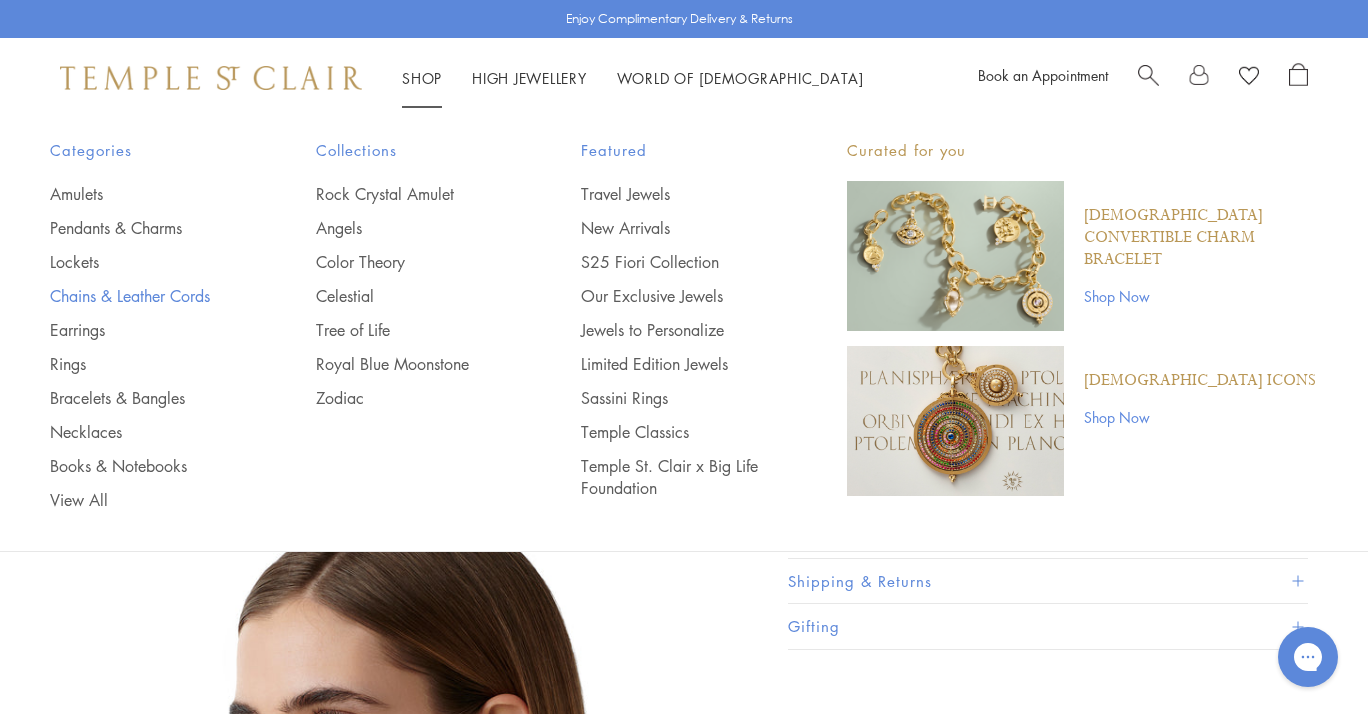 click on "Chains & Leather Cords" at bounding box center (143, 296) 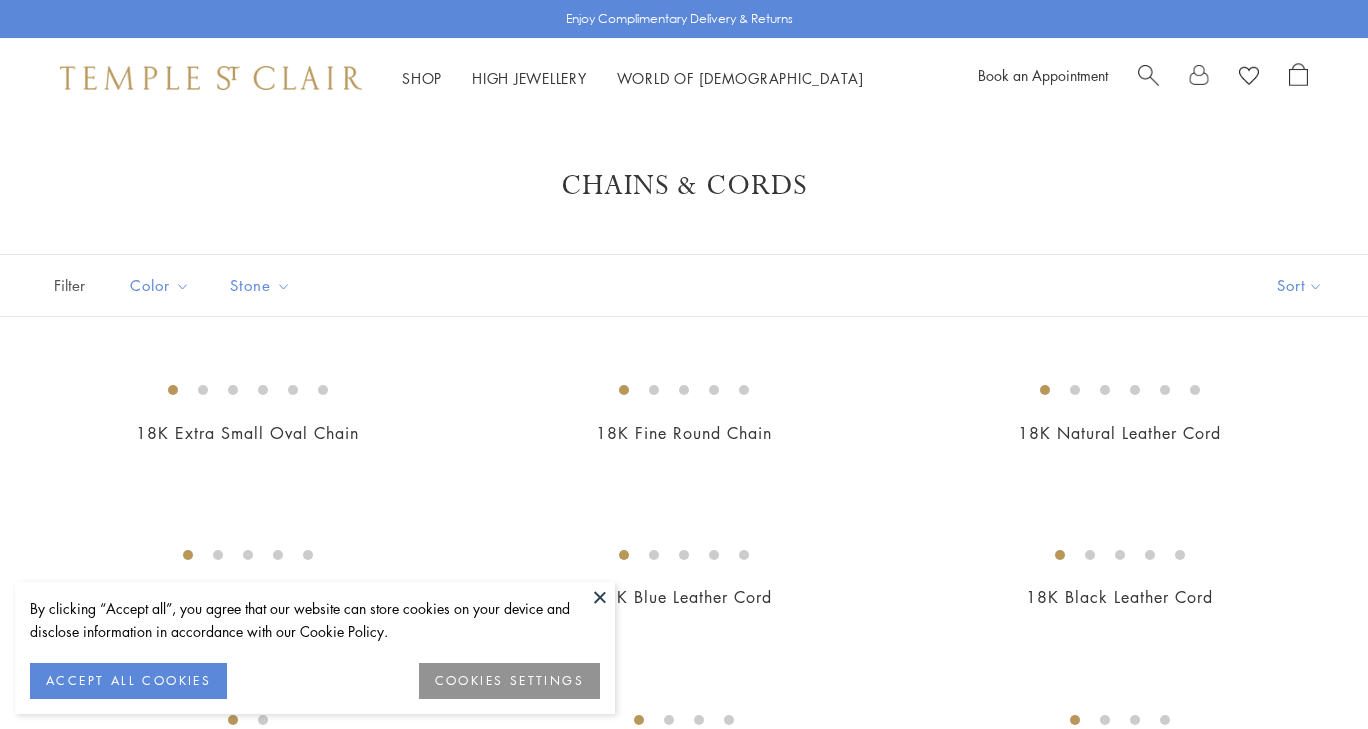 scroll, scrollTop: 209, scrollLeft: 0, axis: vertical 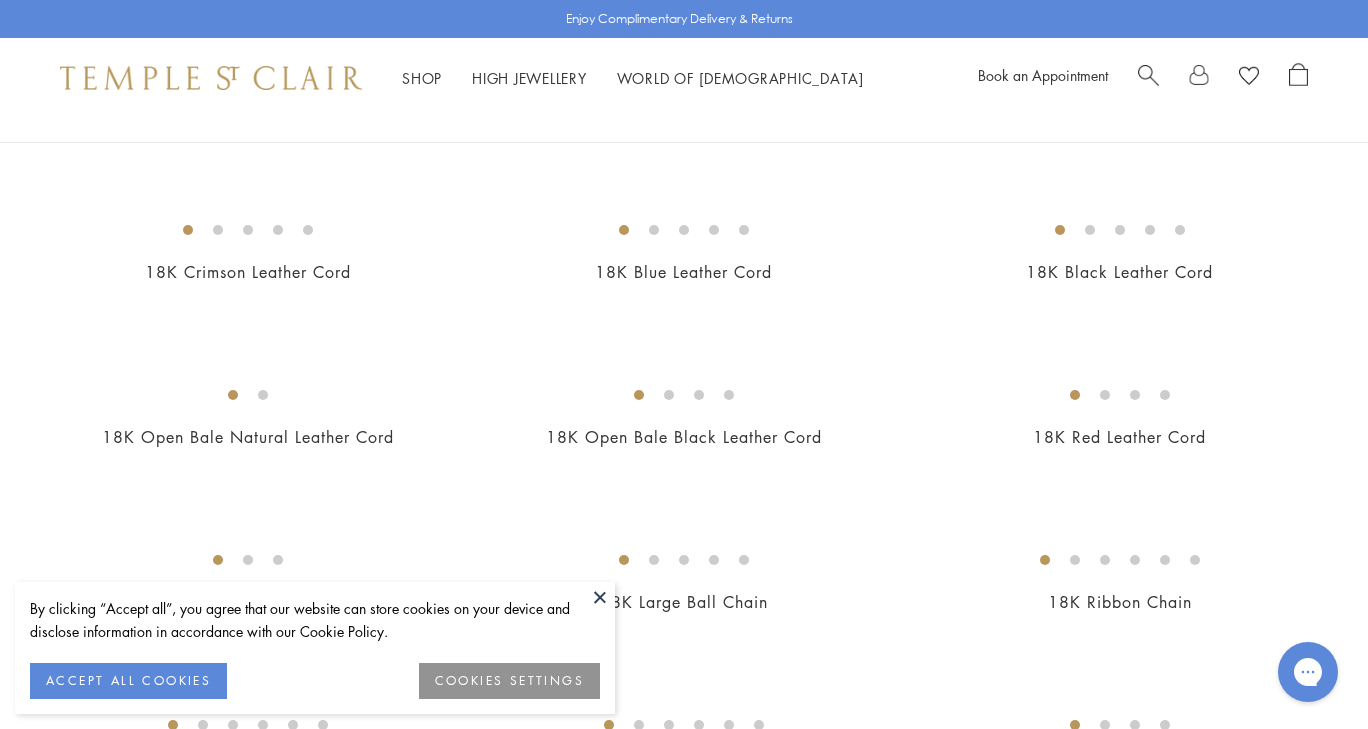 click at bounding box center (600, 597) 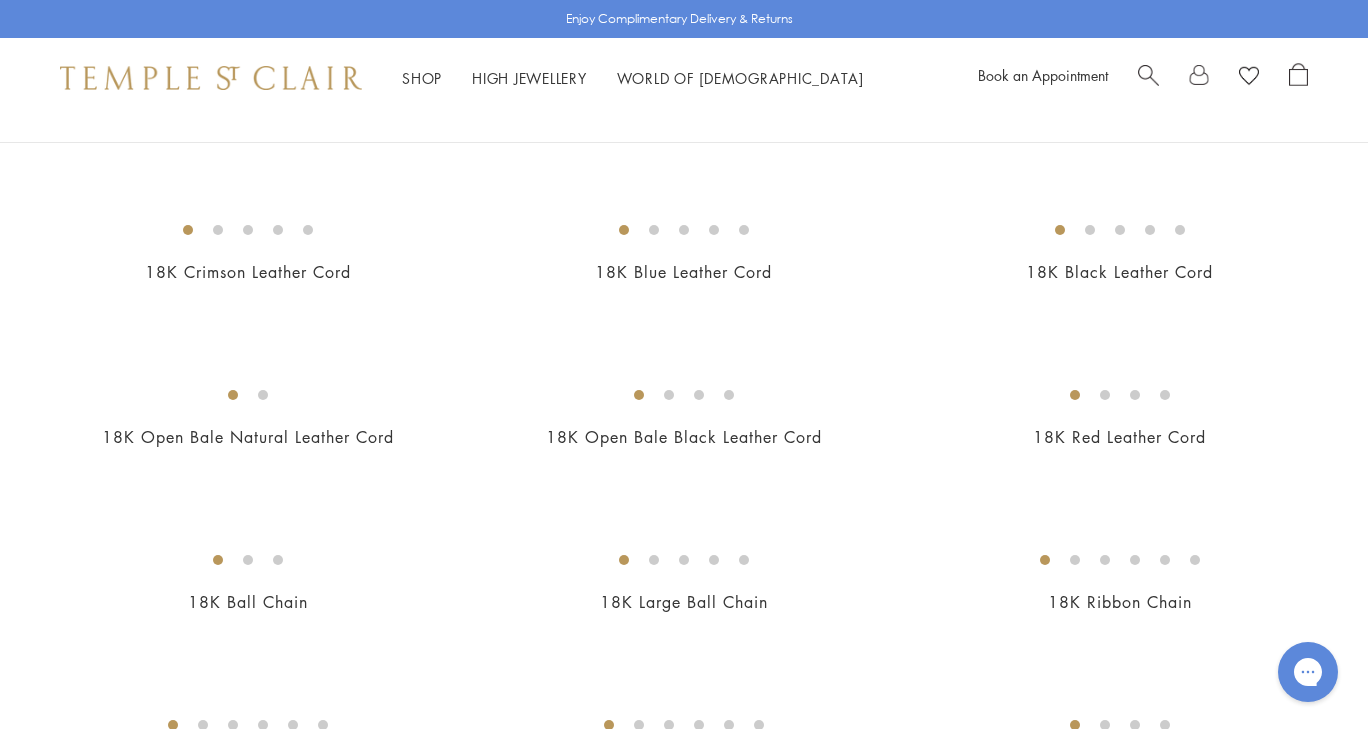 click at bounding box center (0, 0) 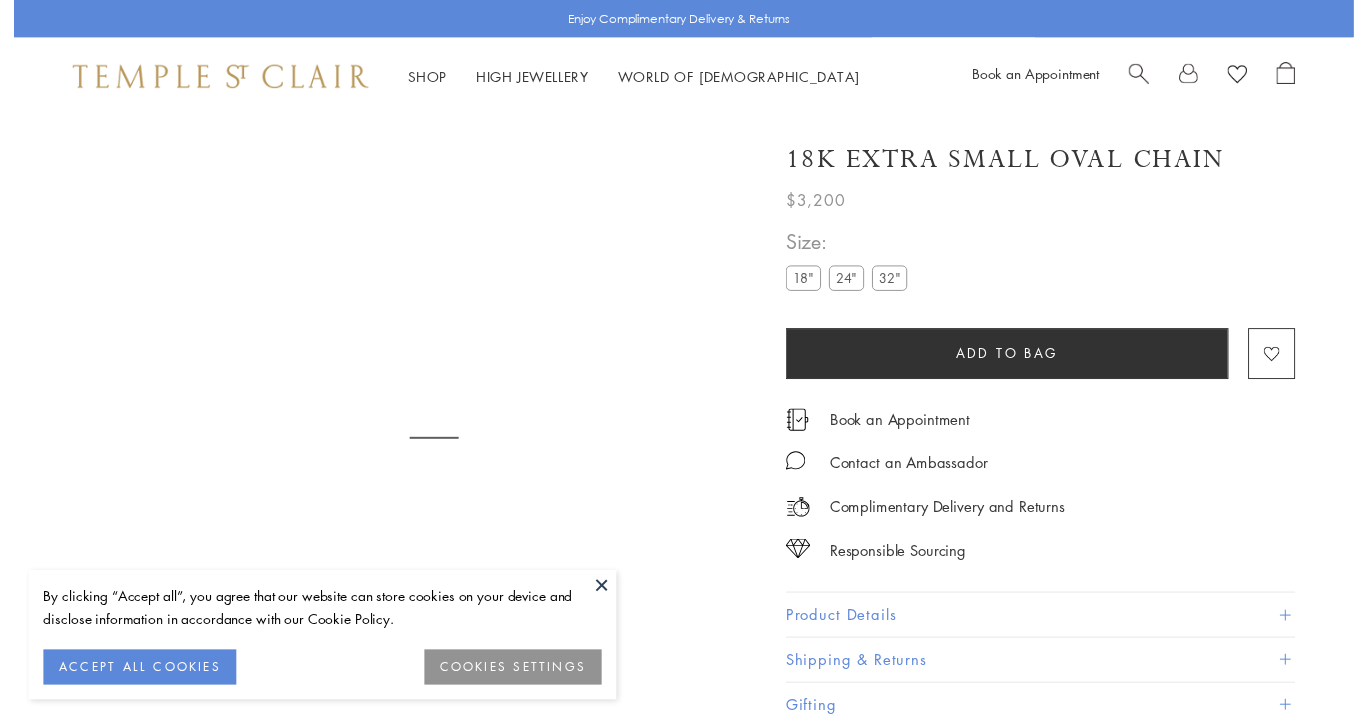 scroll, scrollTop: 0, scrollLeft: 0, axis: both 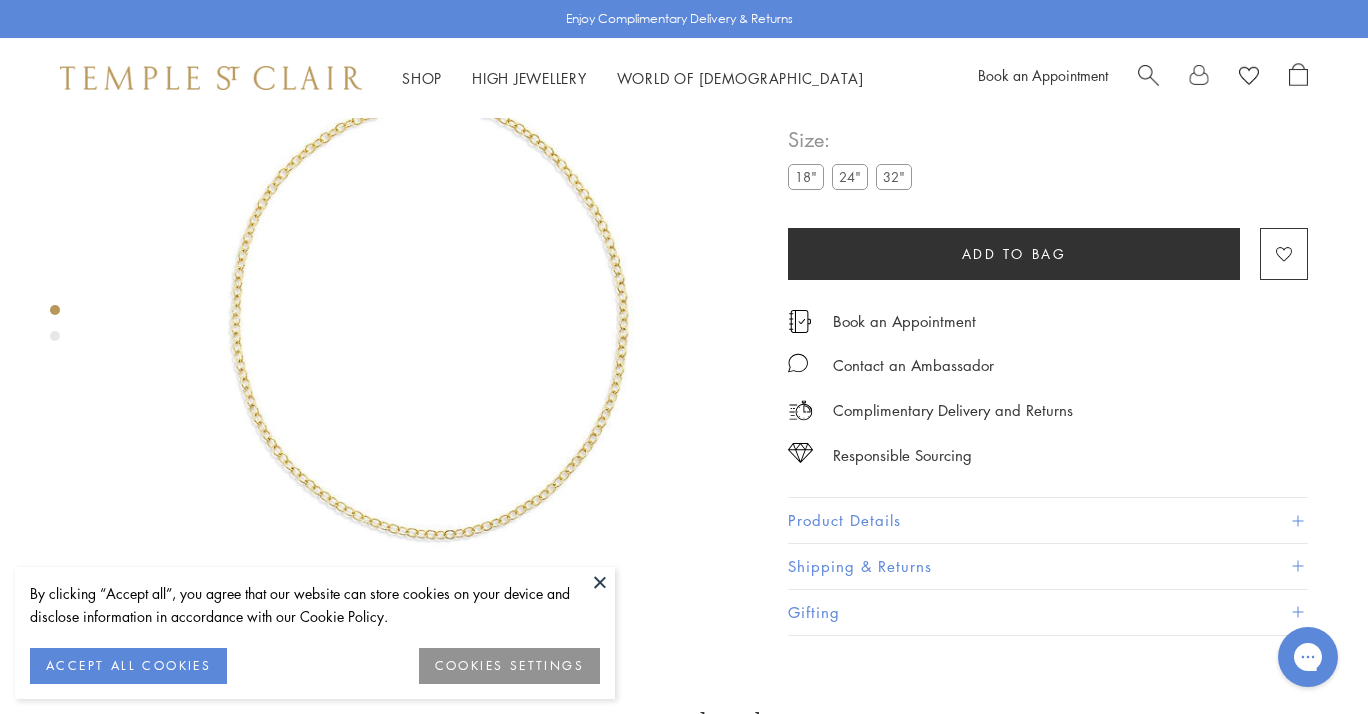 click on "24"" at bounding box center [850, 177] 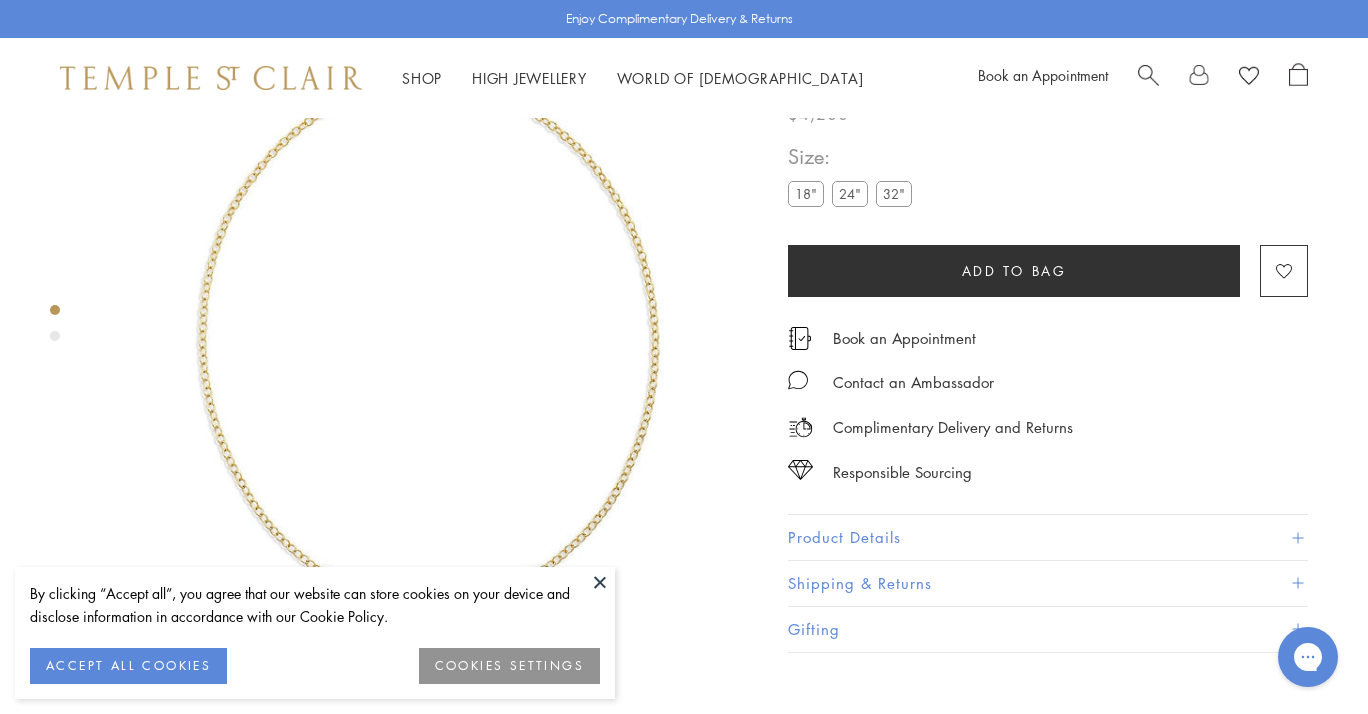 click on "32"" at bounding box center [894, 194] 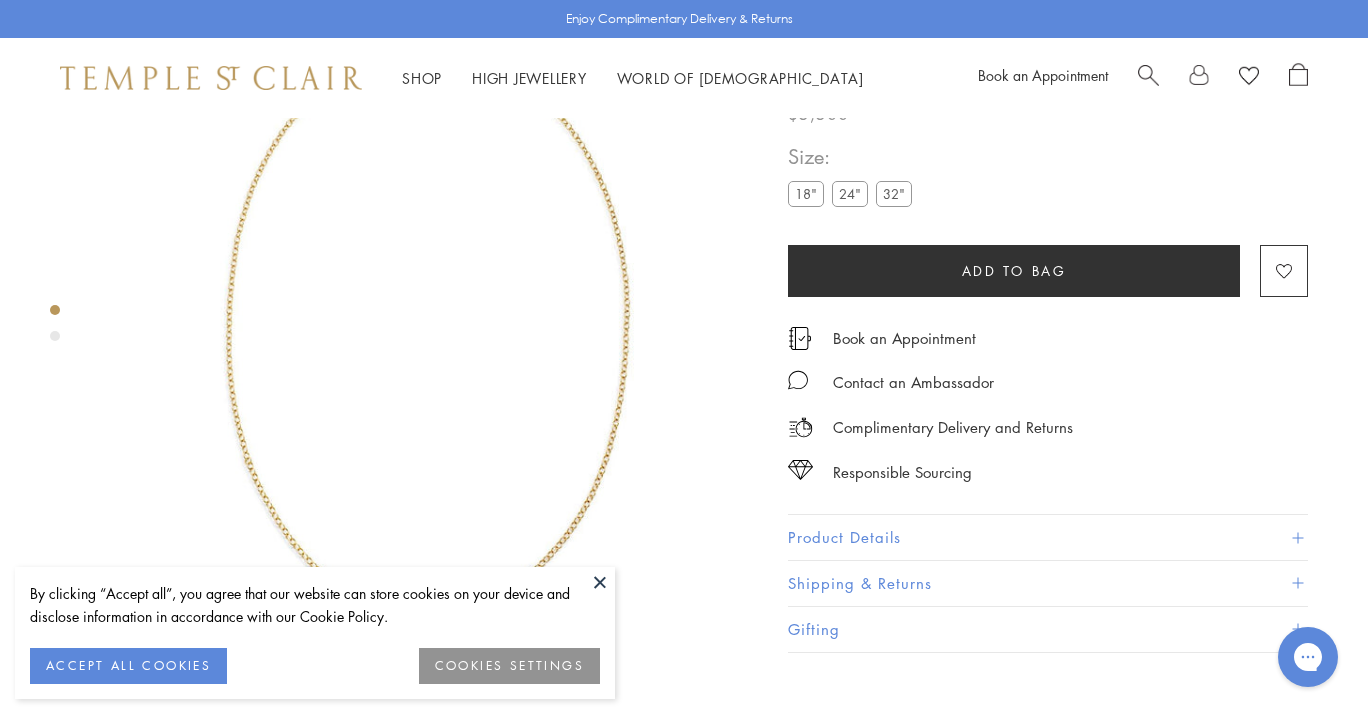 click on "18"" at bounding box center (806, 194) 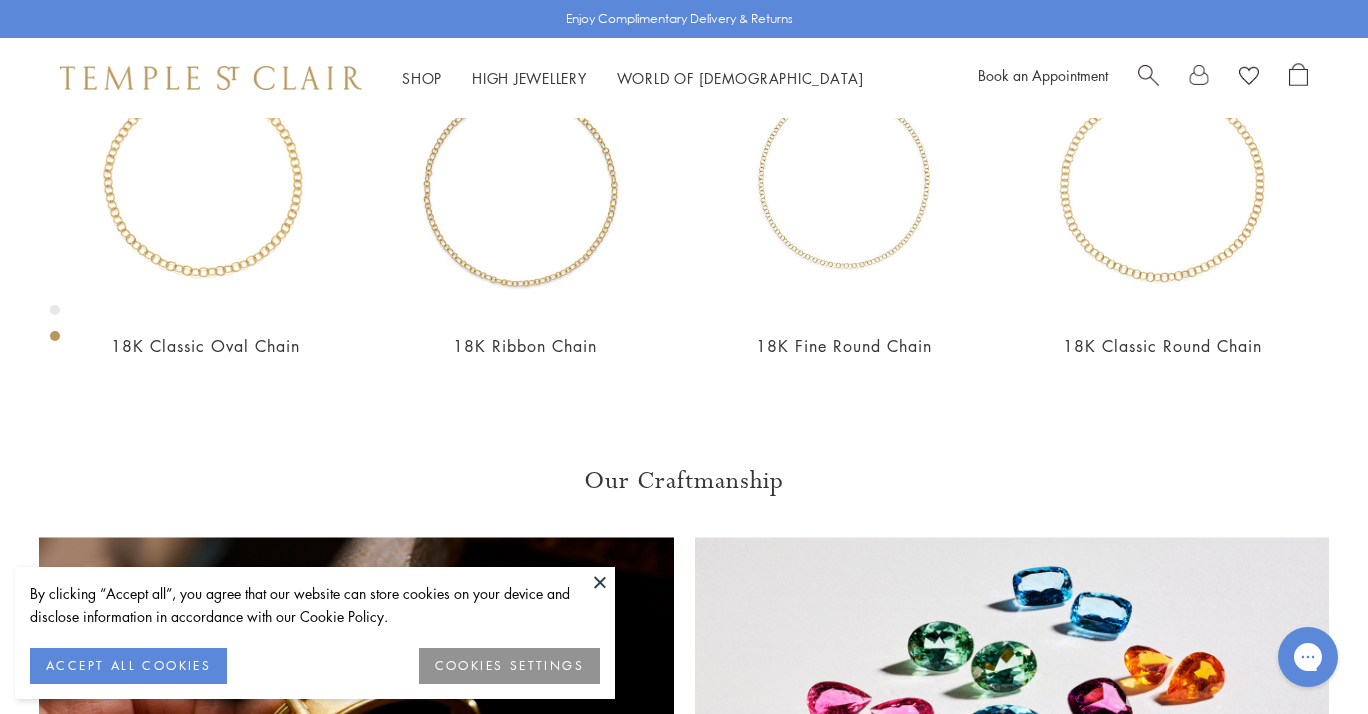 scroll, scrollTop: 978, scrollLeft: 0, axis: vertical 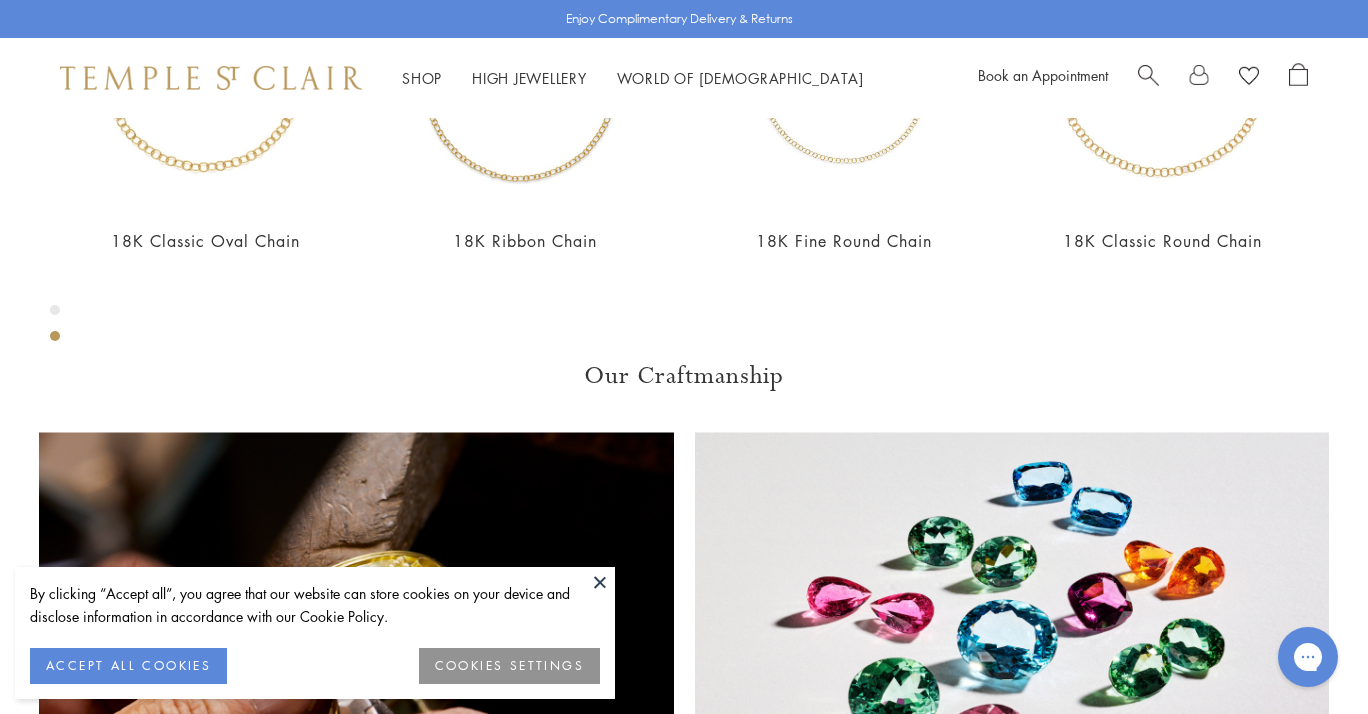 click at bounding box center [600, 582] 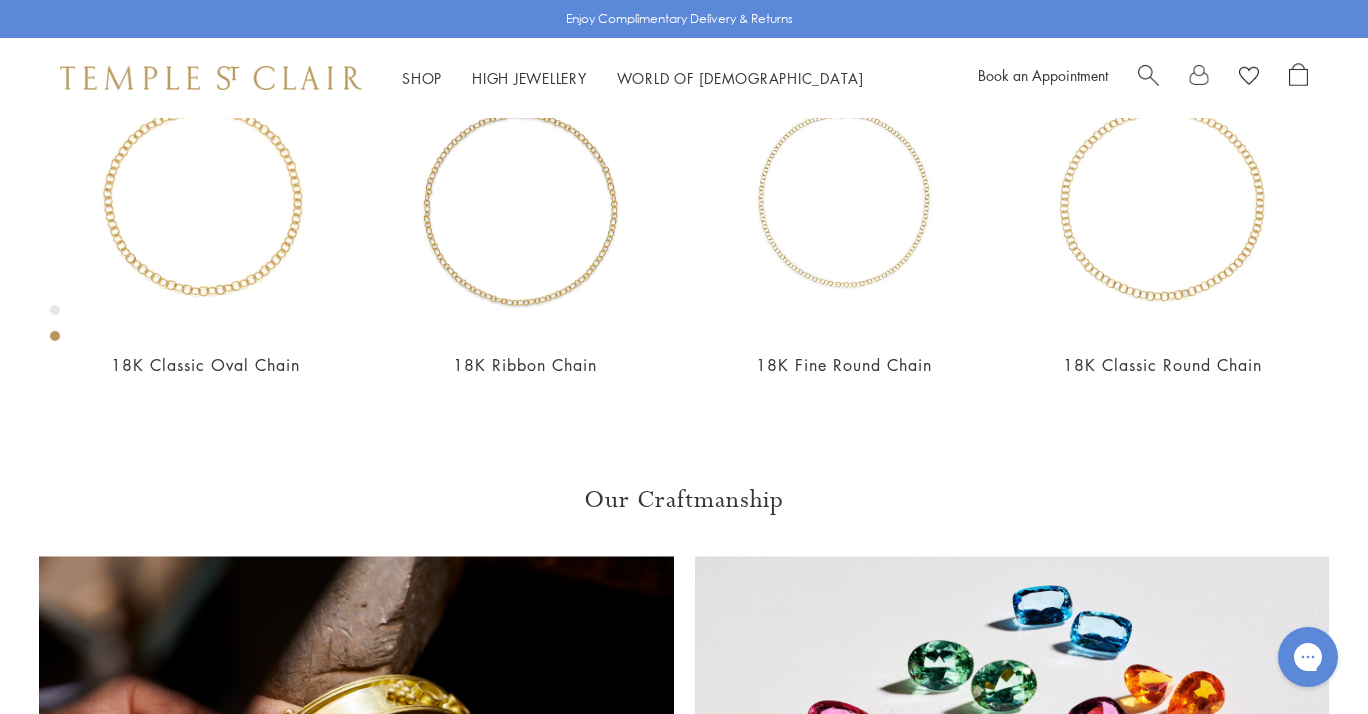 scroll, scrollTop: 855, scrollLeft: 0, axis: vertical 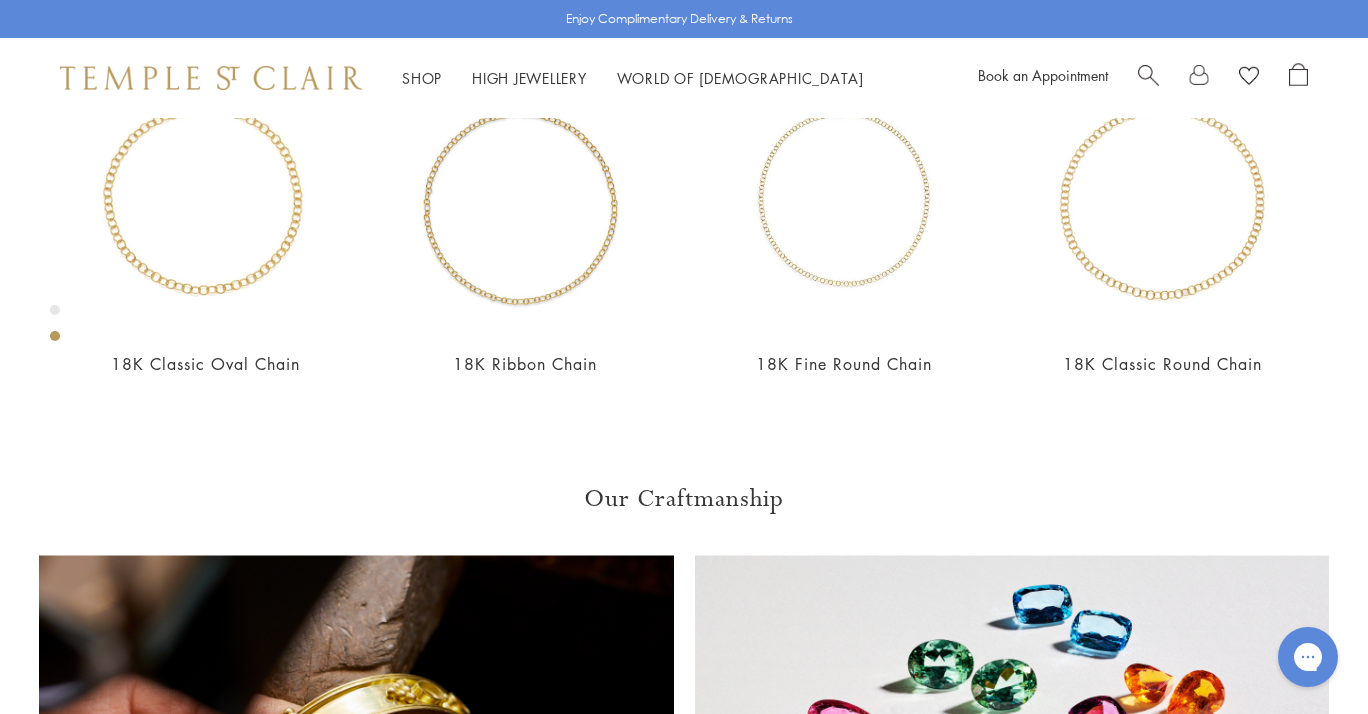 click at bounding box center (-229, -408) 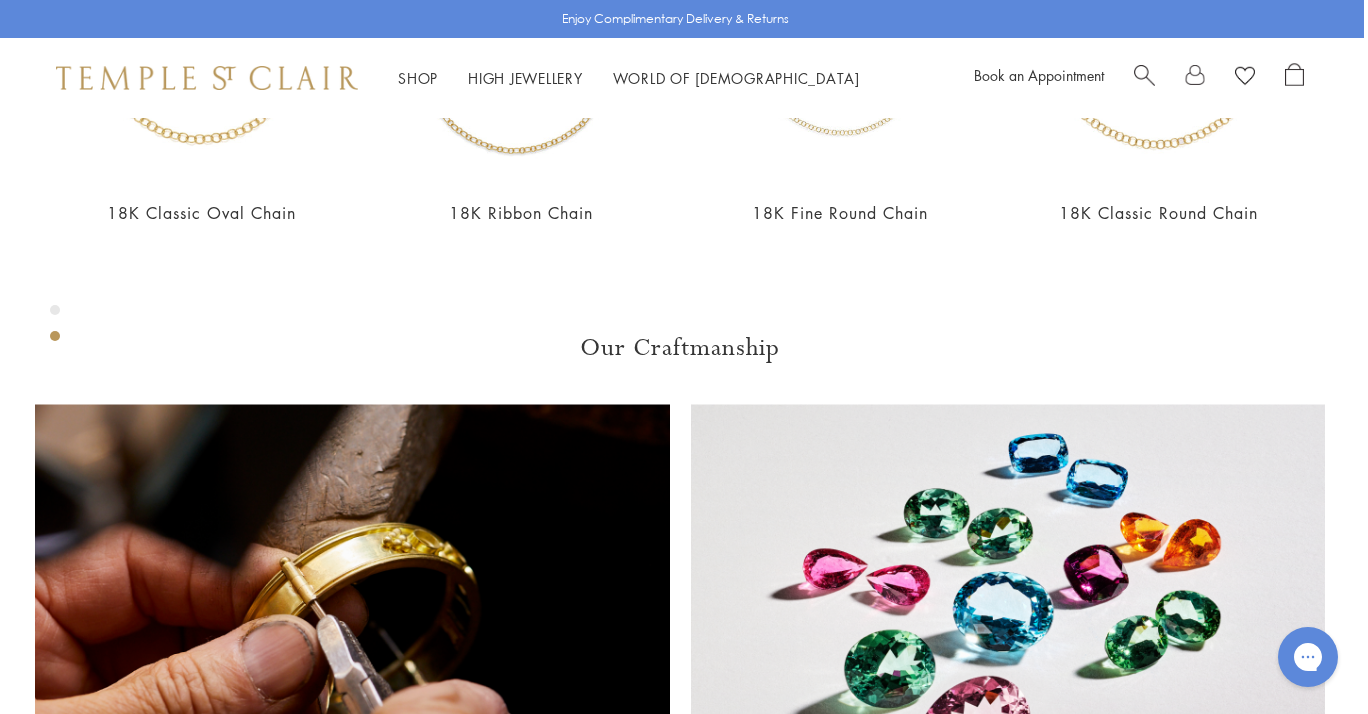scroll, scrollTop: 1024, scrollLeft: 4, axis: both 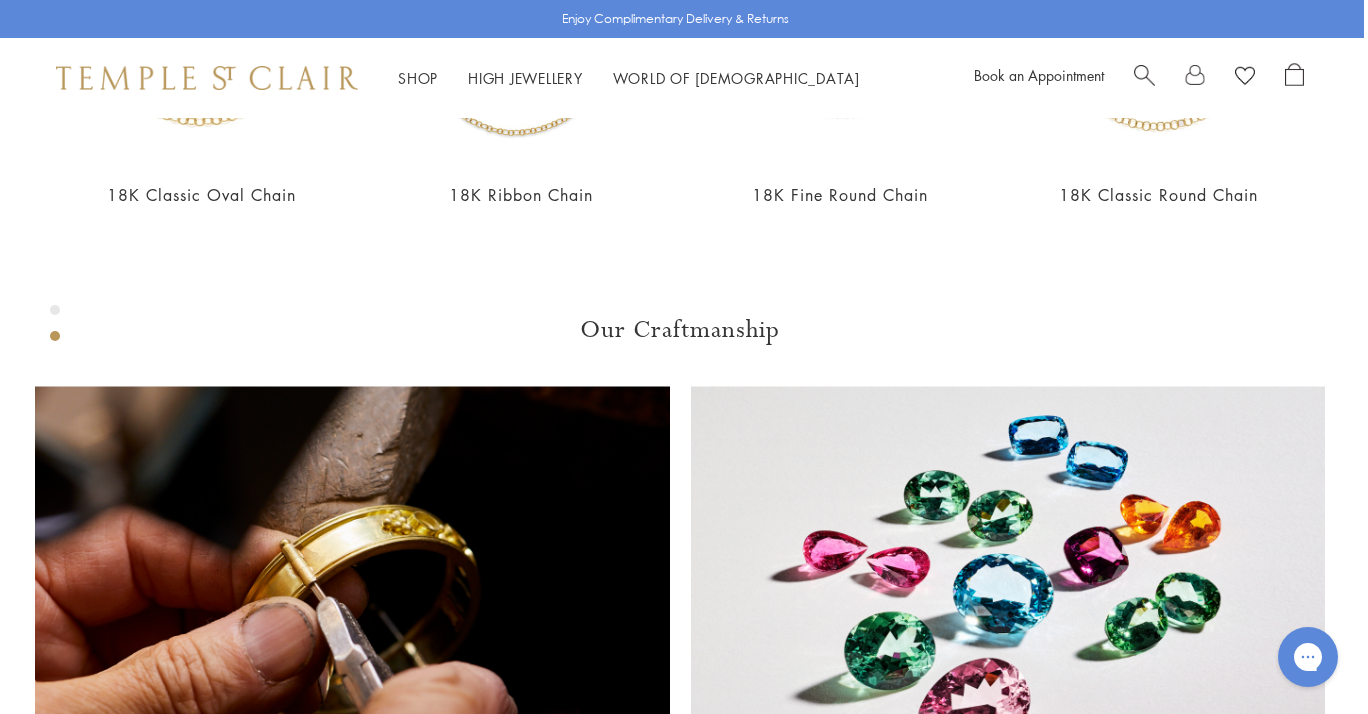 click at bounding box center (-233, -577) 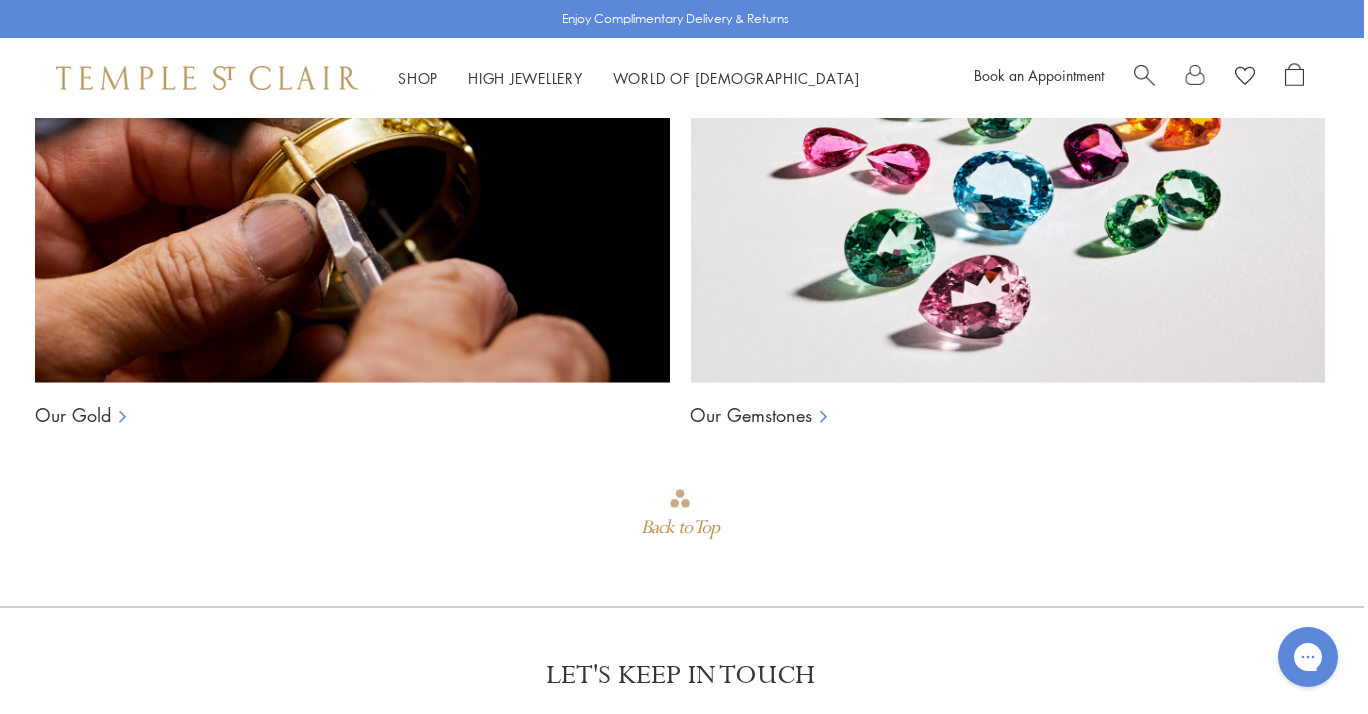 scroll, scrollTop: 1444, scrollLeft: 4, axis: both 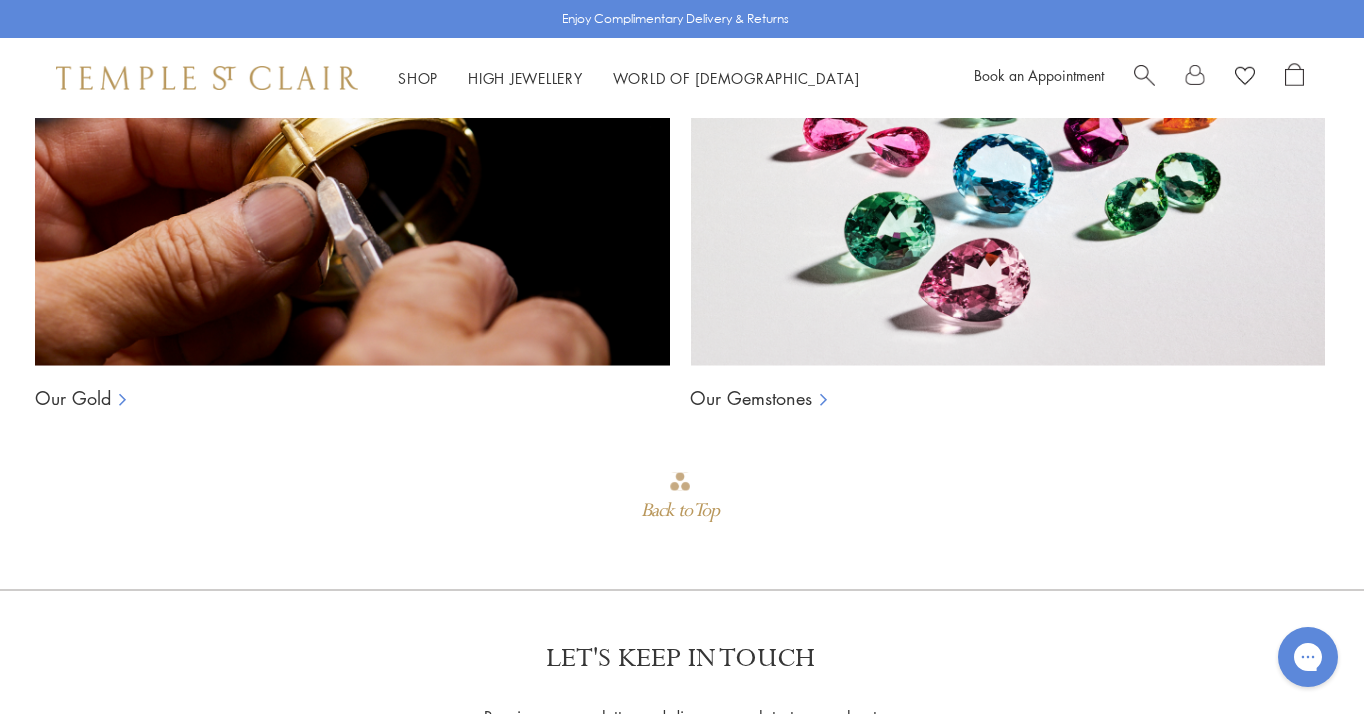 click at bounding box center [201, -396] 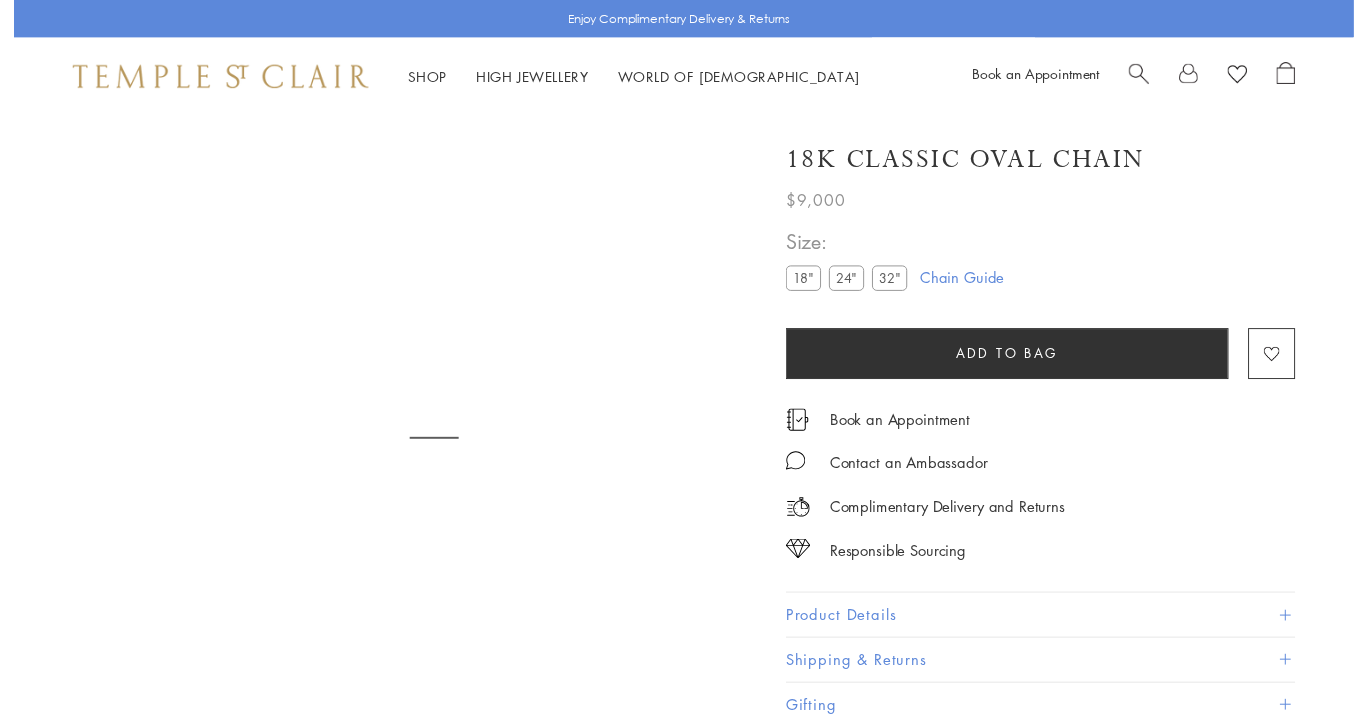 scroll, scrollTop: 0, scrollLeft: 0, axis: both 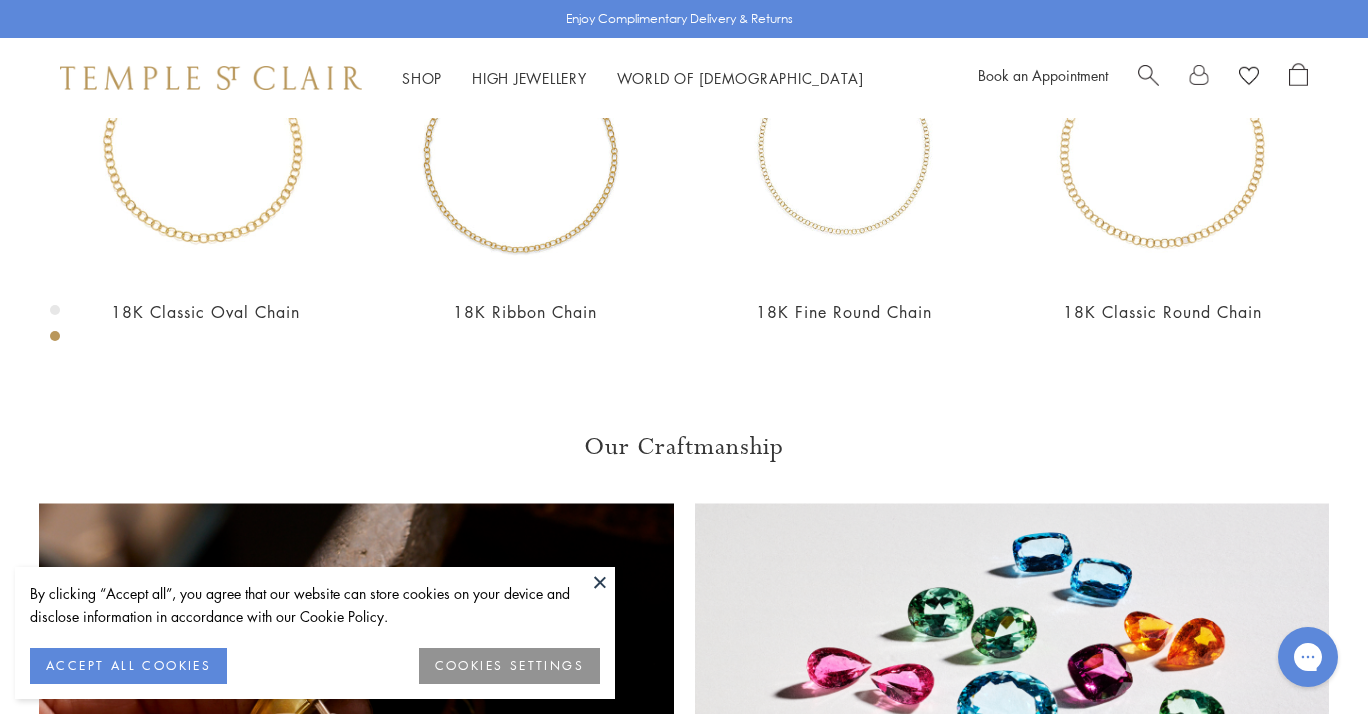 click on "Product Details" at bounding box center [1048, -251] 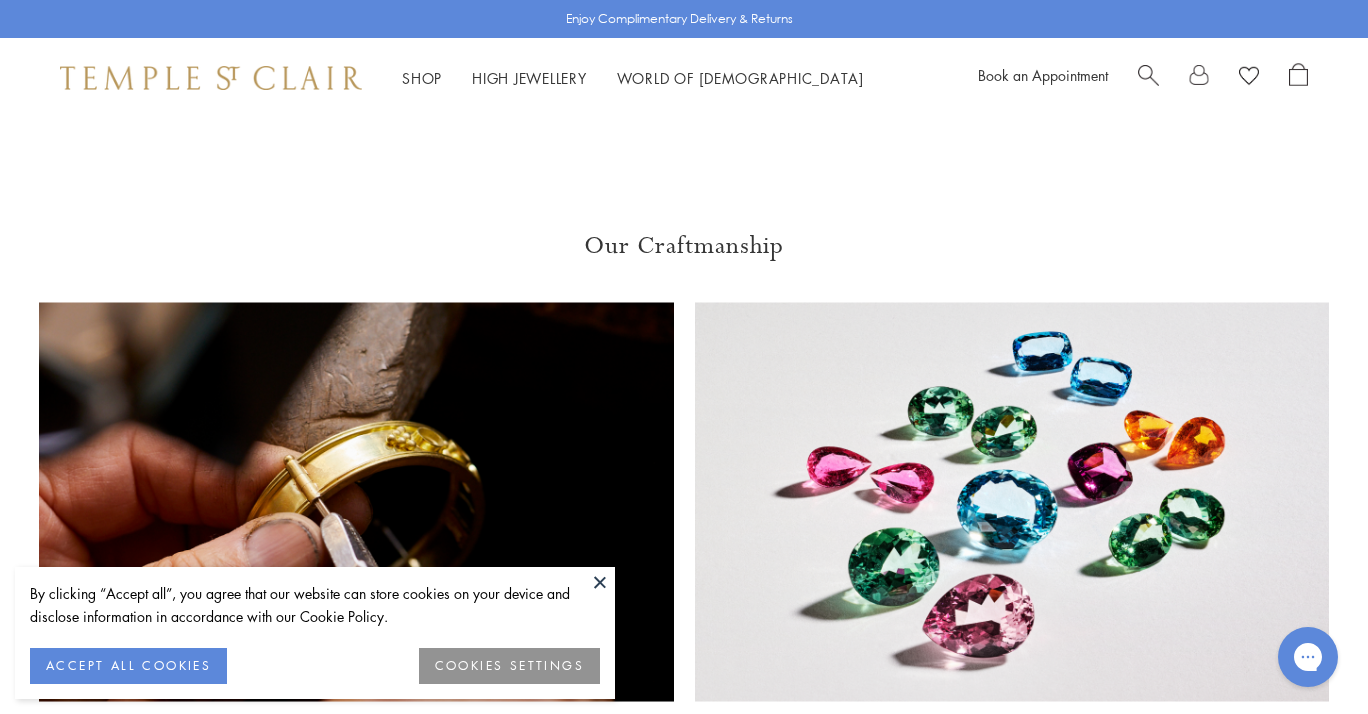 scroll, scrollTop: 1502, scrollLeft: 0, axis: vertical 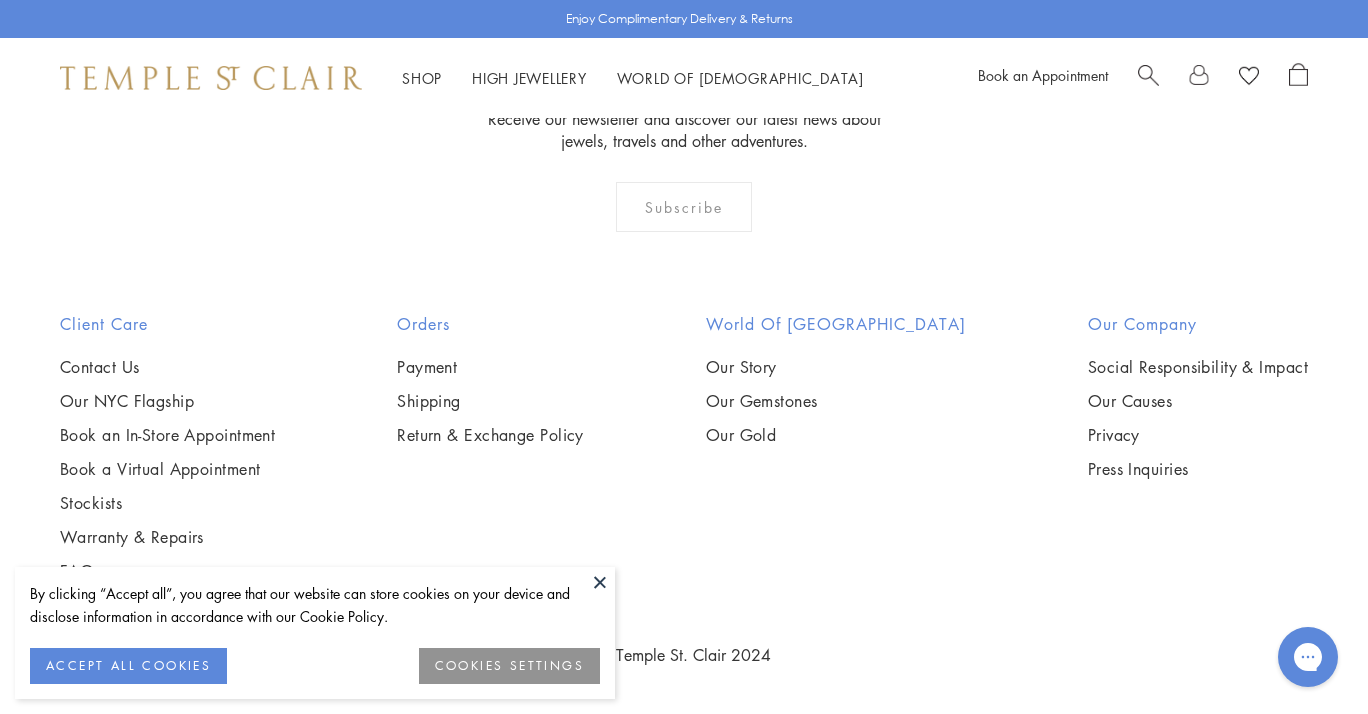 click at bounding box center (600, 582) 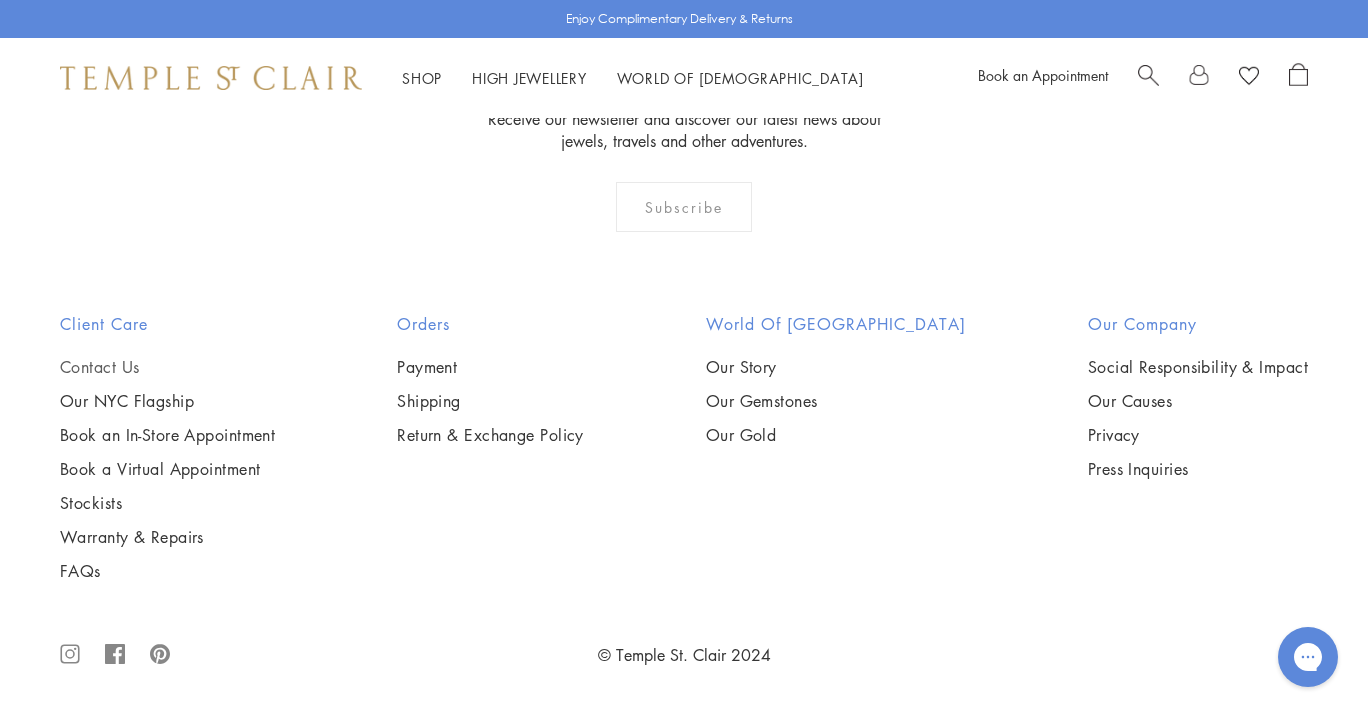 click on "Contact Us" at bounding box center [167, 367] 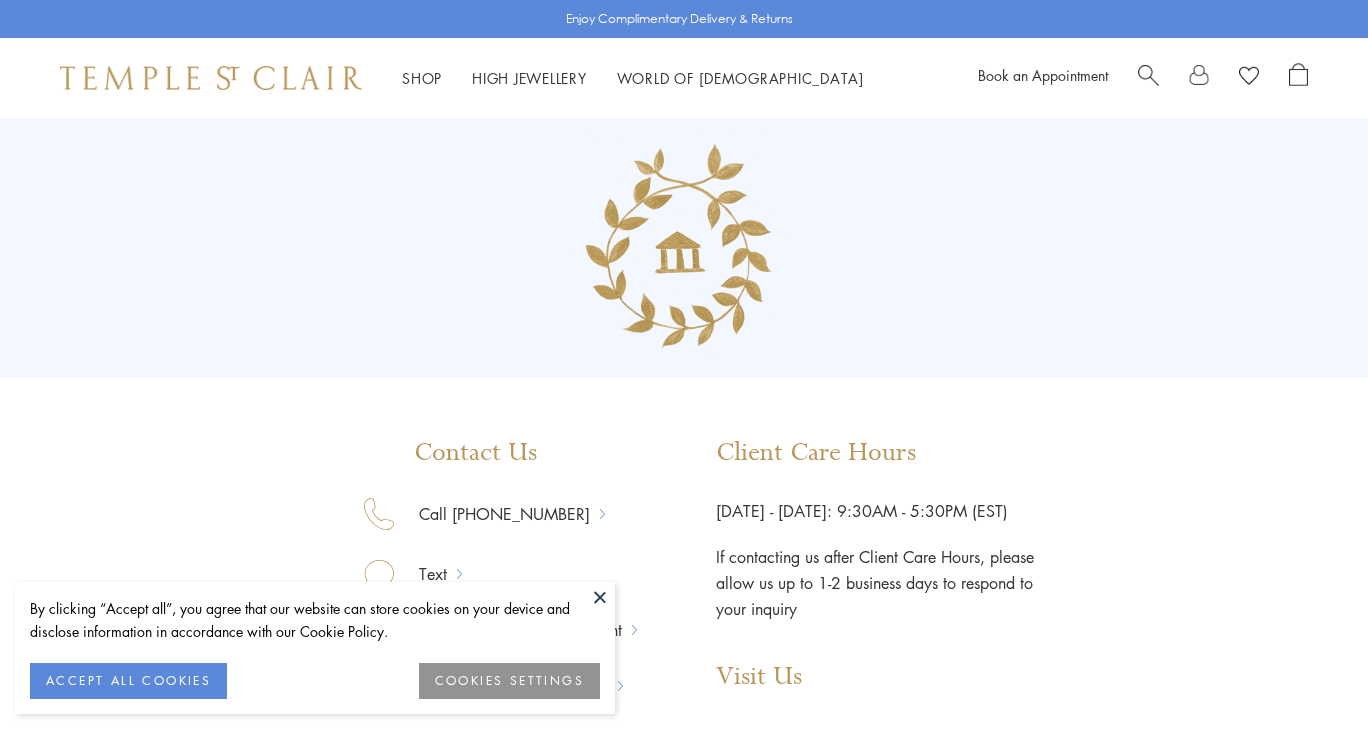 scroll, scrollTop: 0, scrollLeft: 0, axis: both 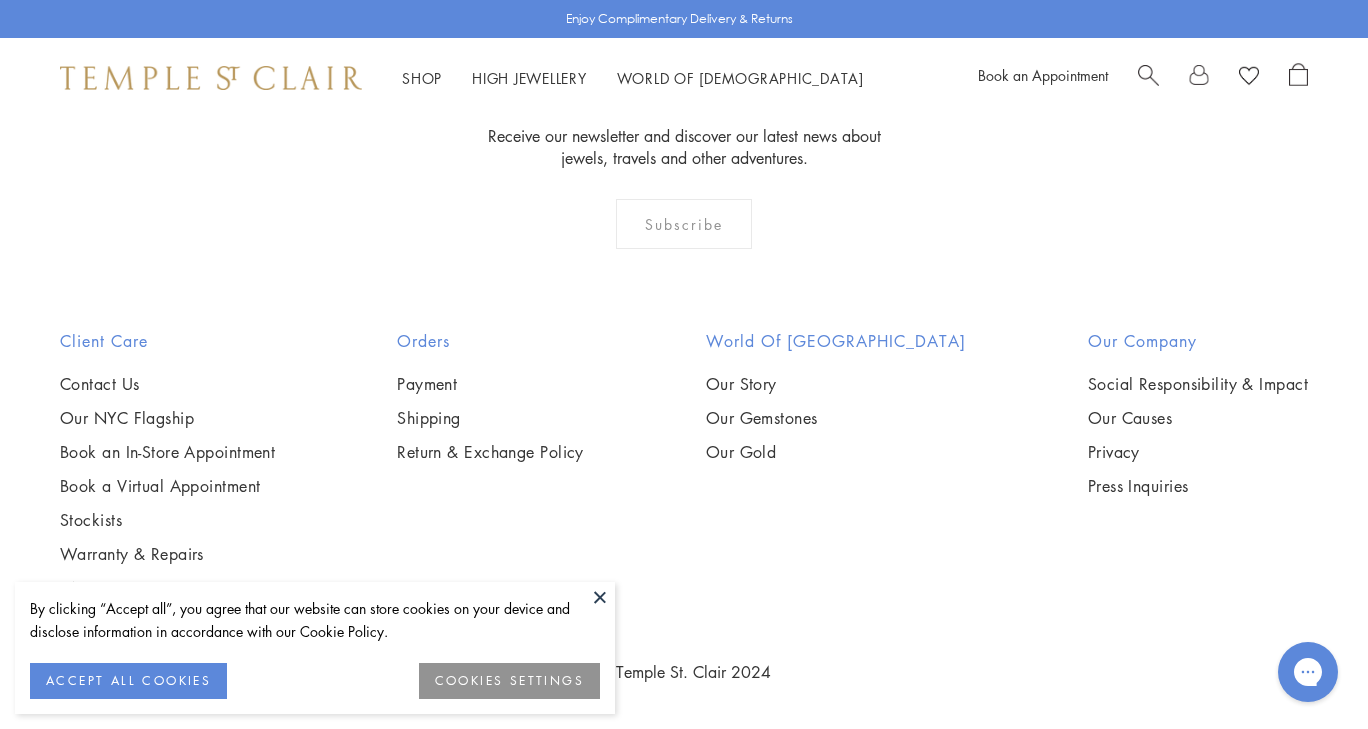 click at bounding box center (600, 597) 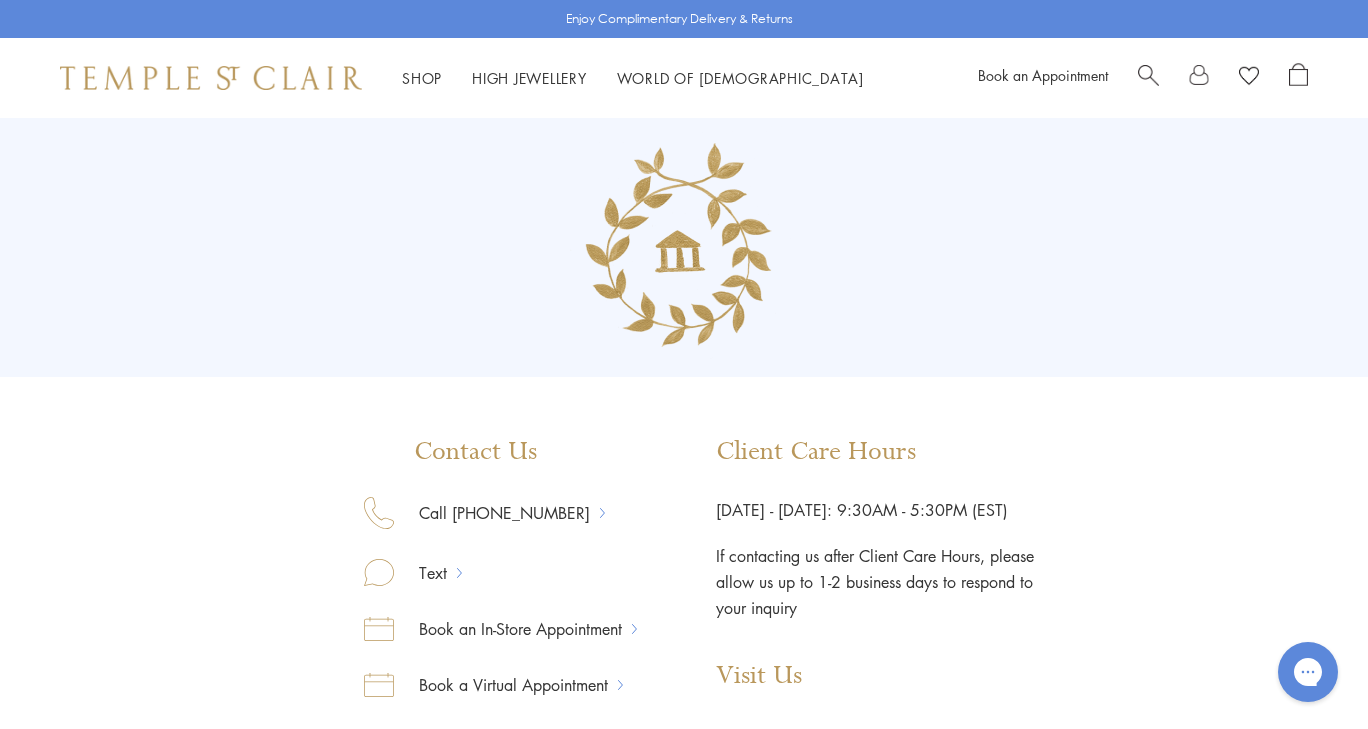 scroll, scrollTop: 0, scrollLeft: 0, axis: both 